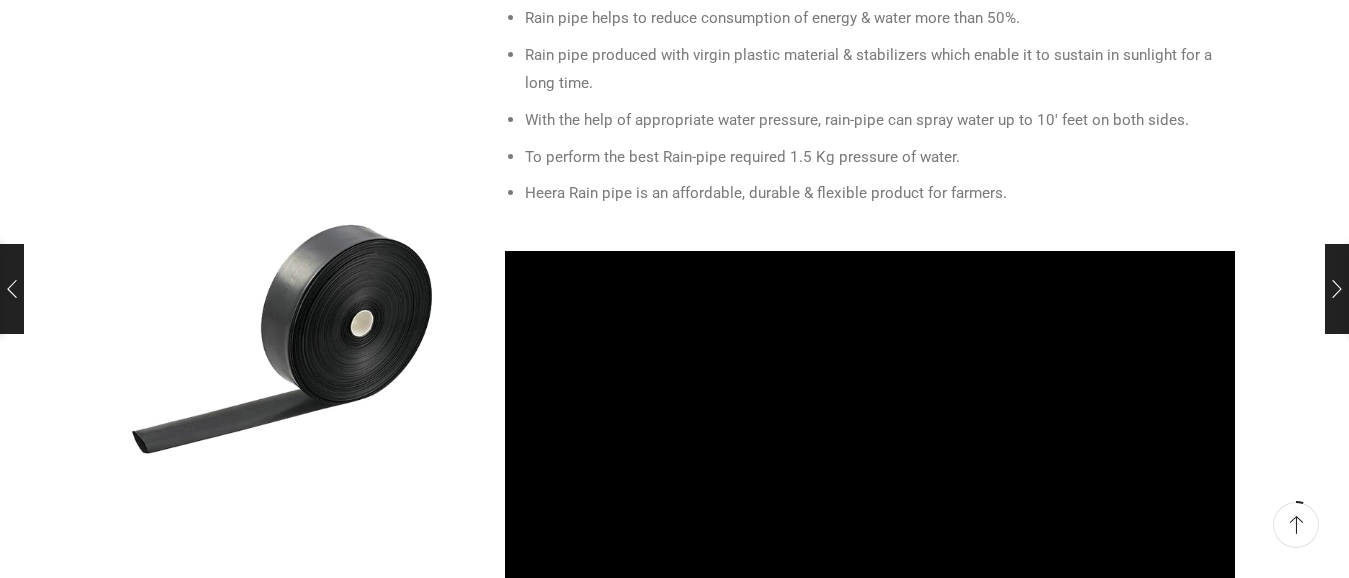 scroll, scrollTop: 1100, scrollLeft: 0, axis: vertical 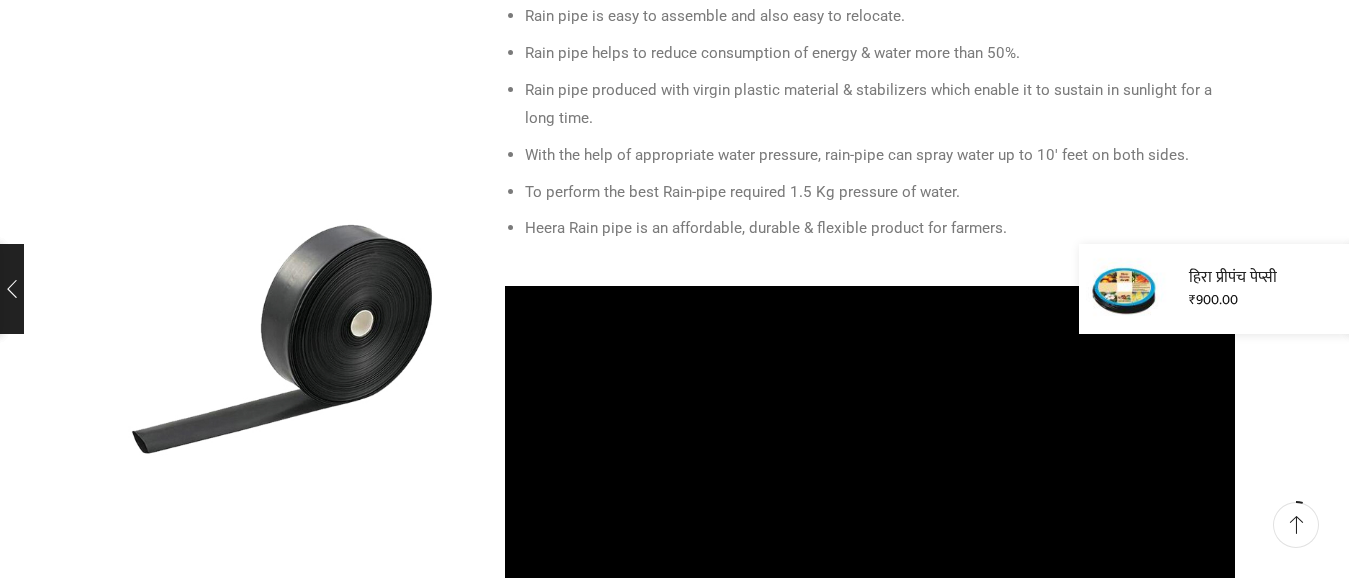 click on "हिरा प्रीपंच पेप्सी
₹ 900.00" at bounding box center [1202, 289] 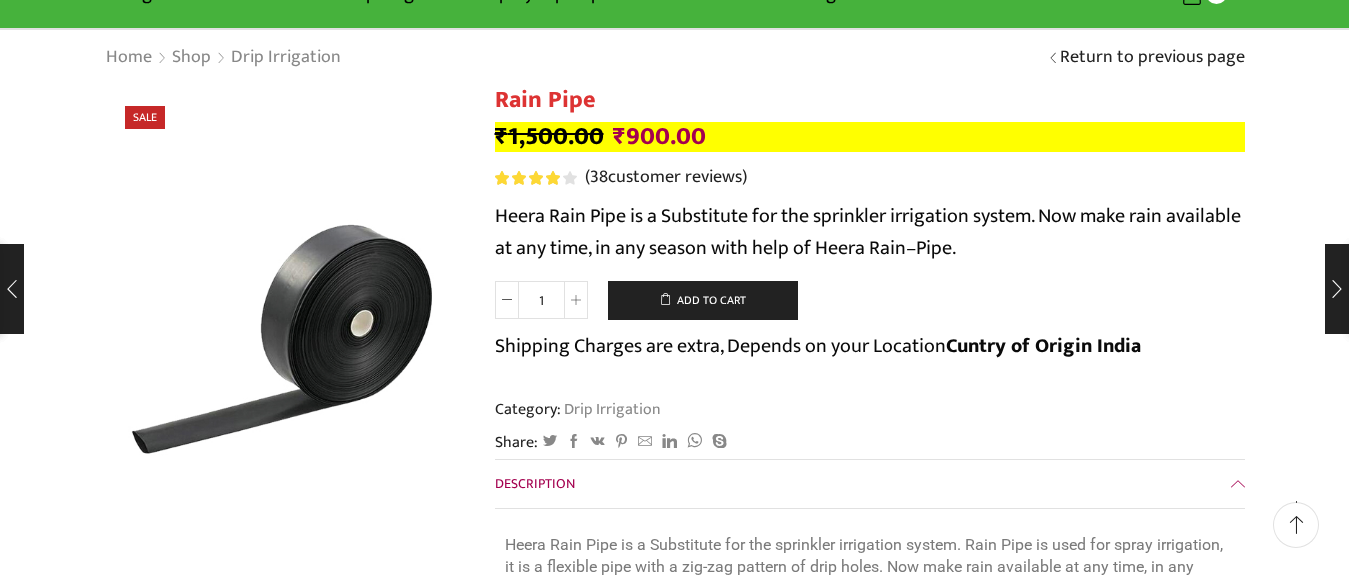 scroll, scrollTop: 0, scrollLeft: 0, axis: both 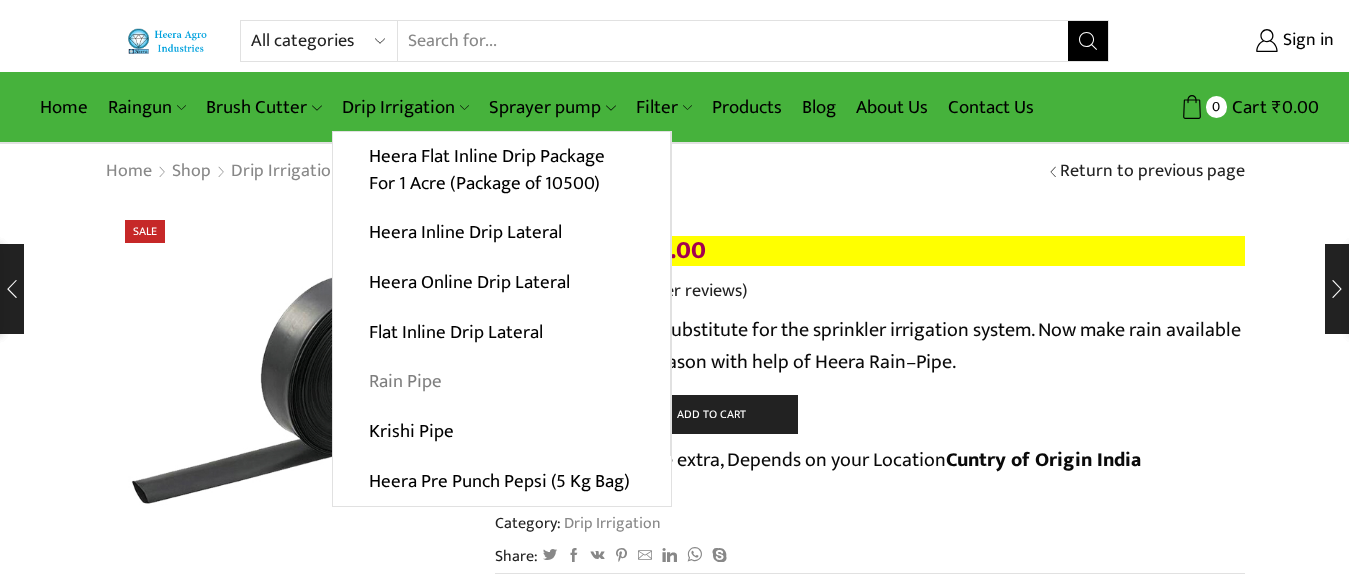click on "Rain Pipe" at bounding box center (501, 382) 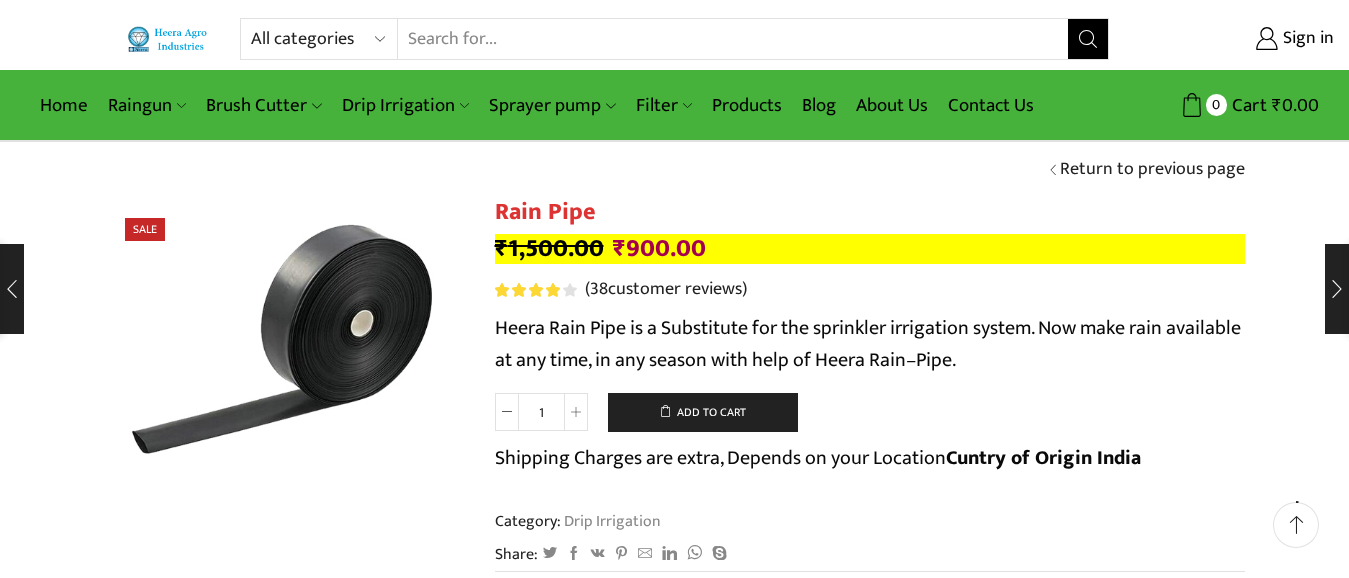 scroll, scrollTop: 0, scrollLeft: 0, axis: both 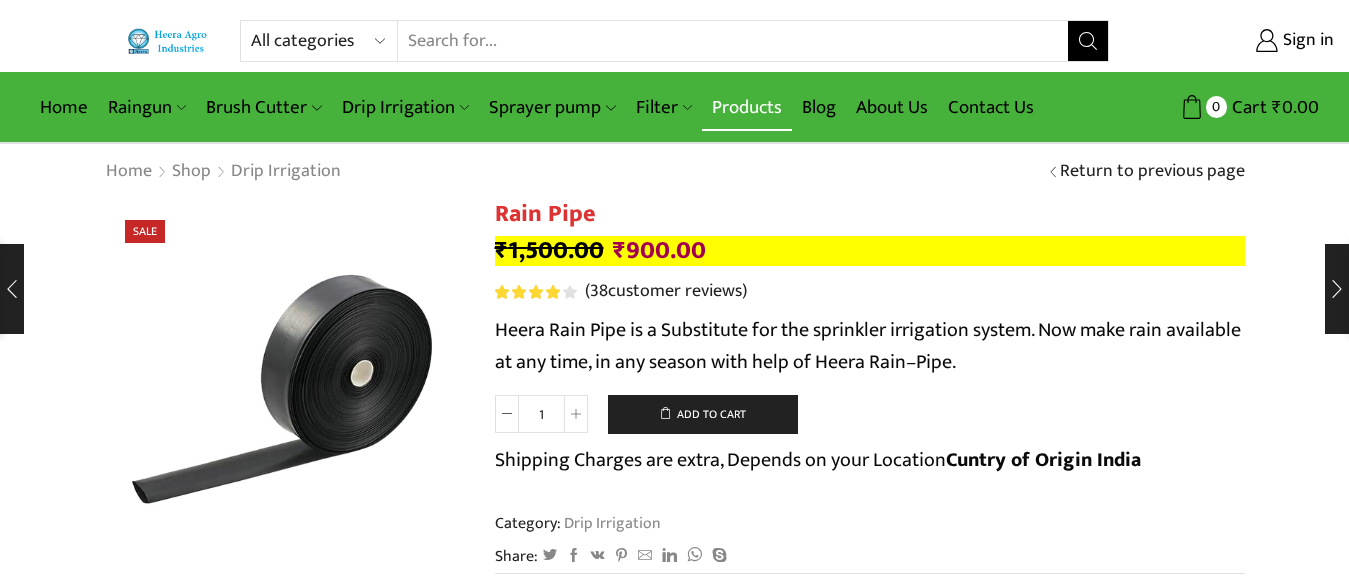click on "Products" at bounding box center [747, 107] 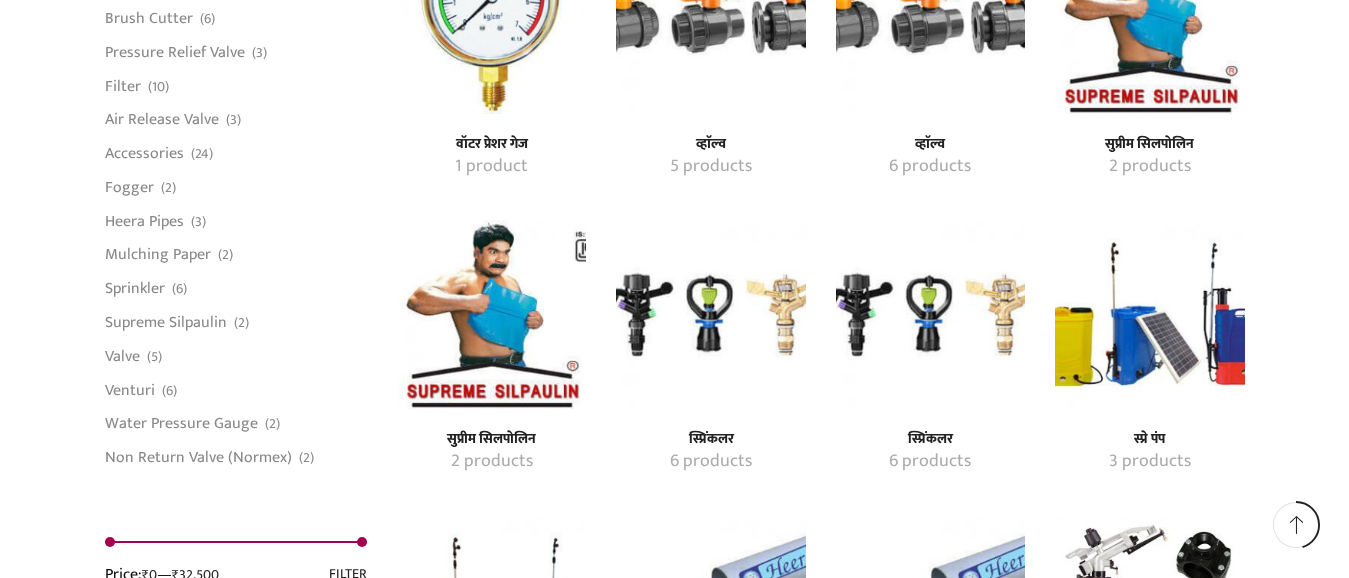 scroll, scrollTop: 2500, scrollLeft: 0, axis: vertical 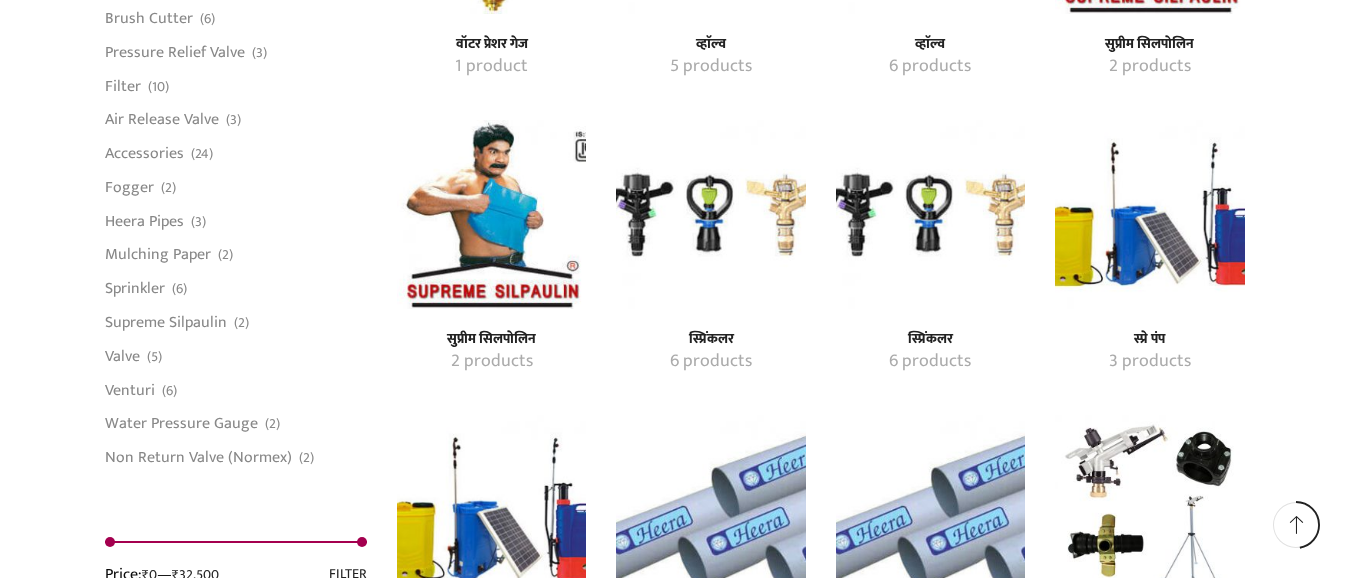 click on "6 products" at bounding box center (711, 362) 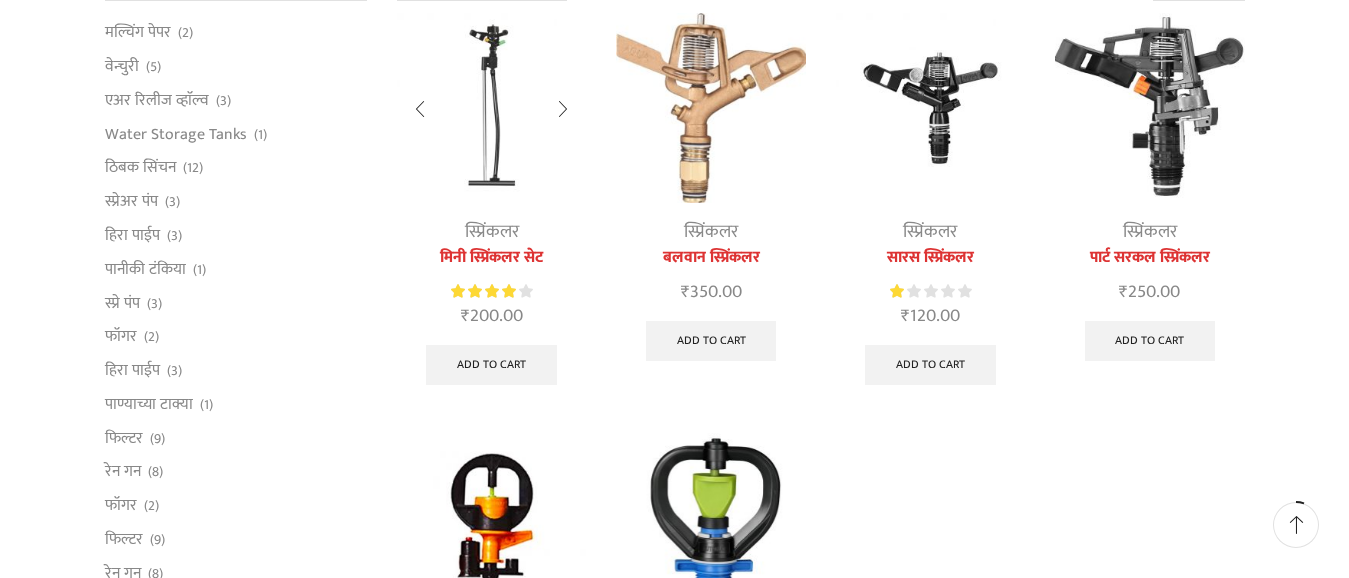 scroll, scrollTop: 300, scrollLeft: 0, axis: vertical 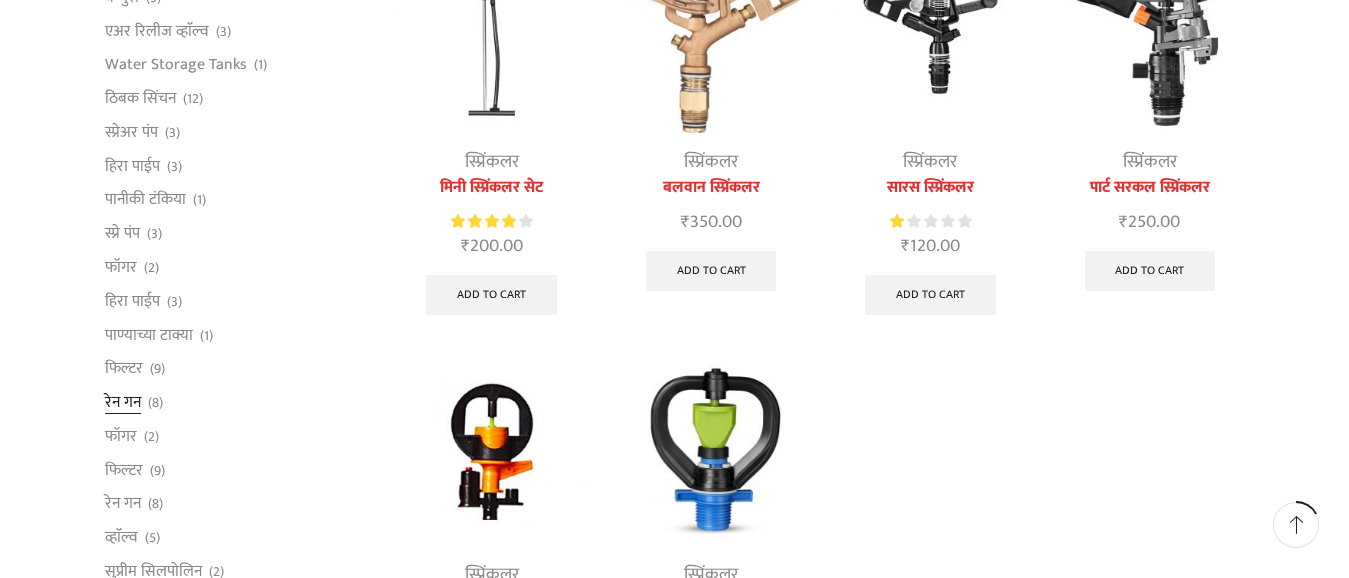 click on "रेन गन" at bounding box center (123, 403) 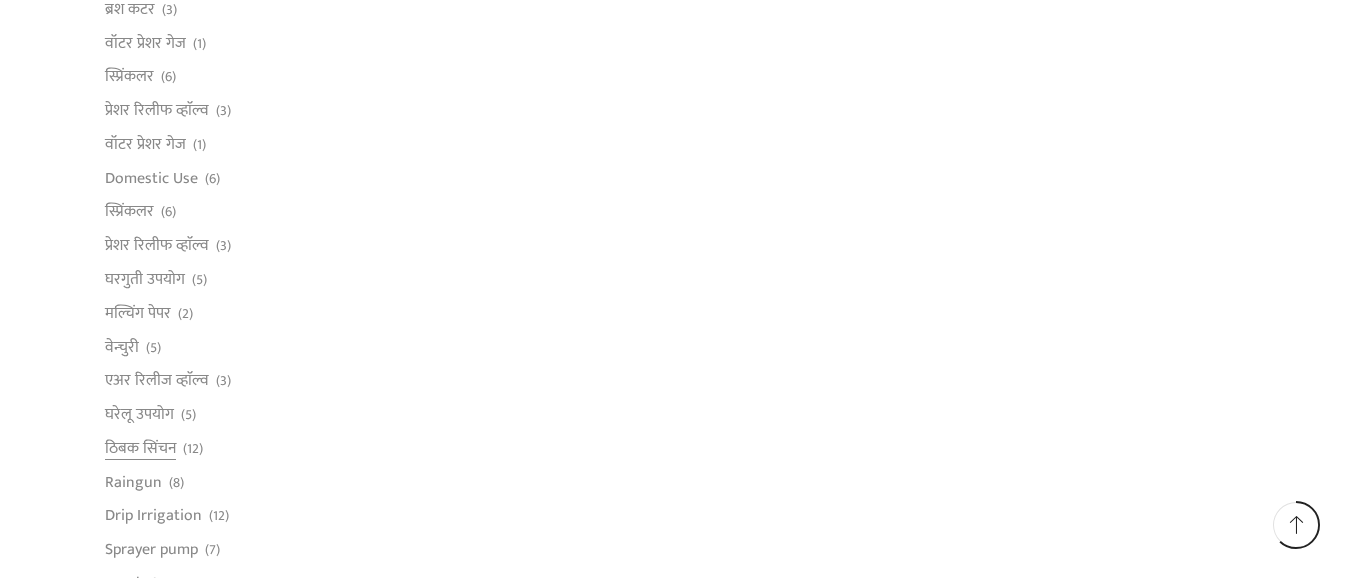 scroll, scrollTop: 1100, scrollLeft: 0, axis: vertical 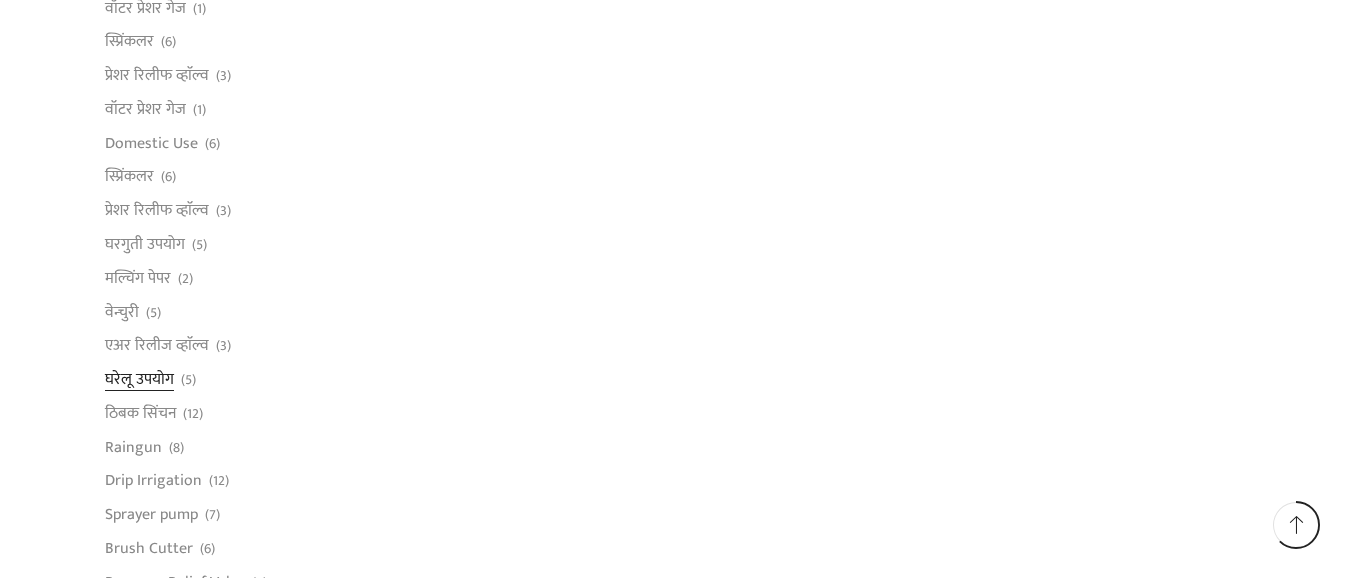 click on "घरेलू उपयोग" at bounding box center [139, 380] 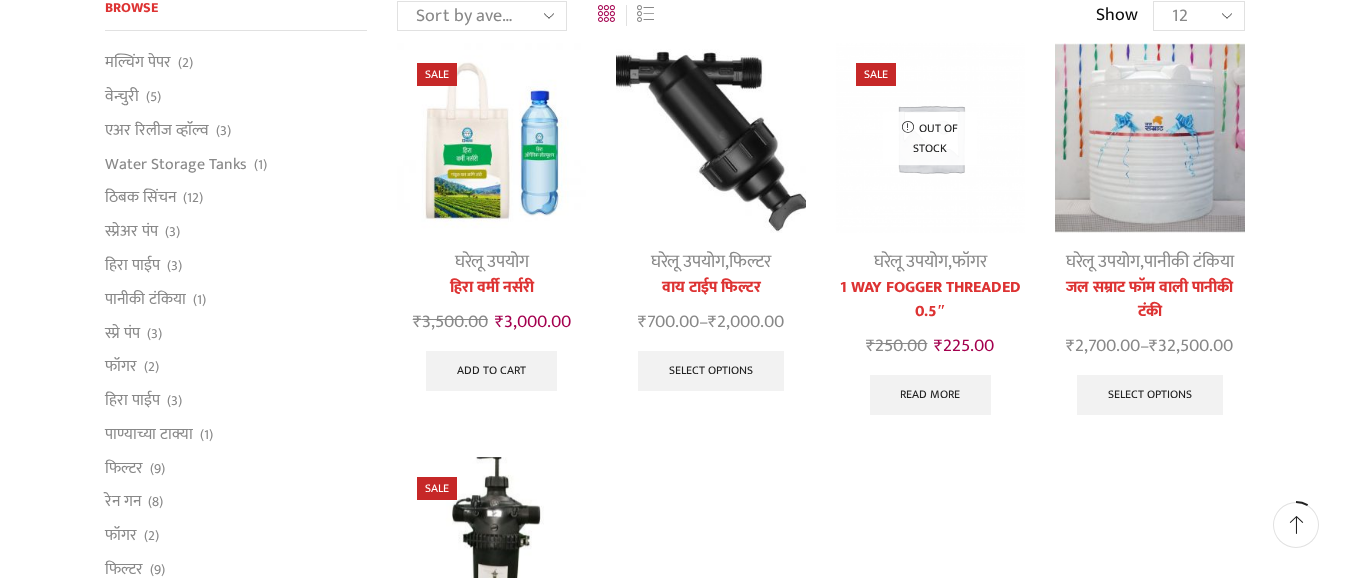 scroll, scrollTop: 100, scrollLeft: 0, axis: vertical 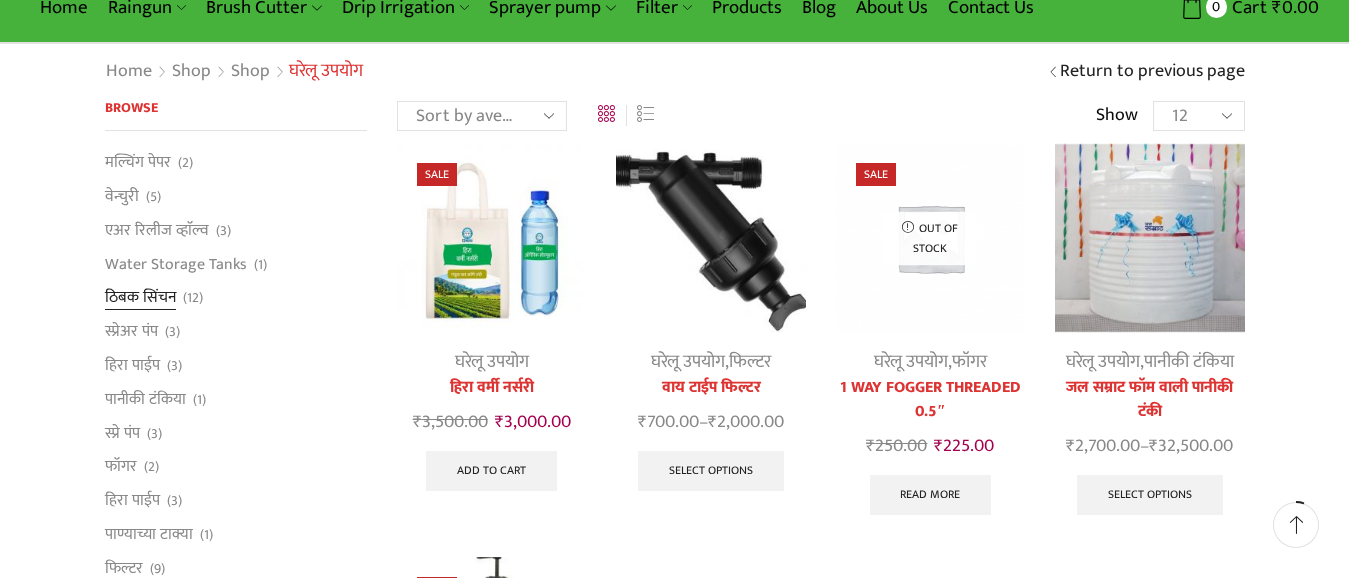 click on "ठिबक सिंचन" at bounding box center [140, 298] 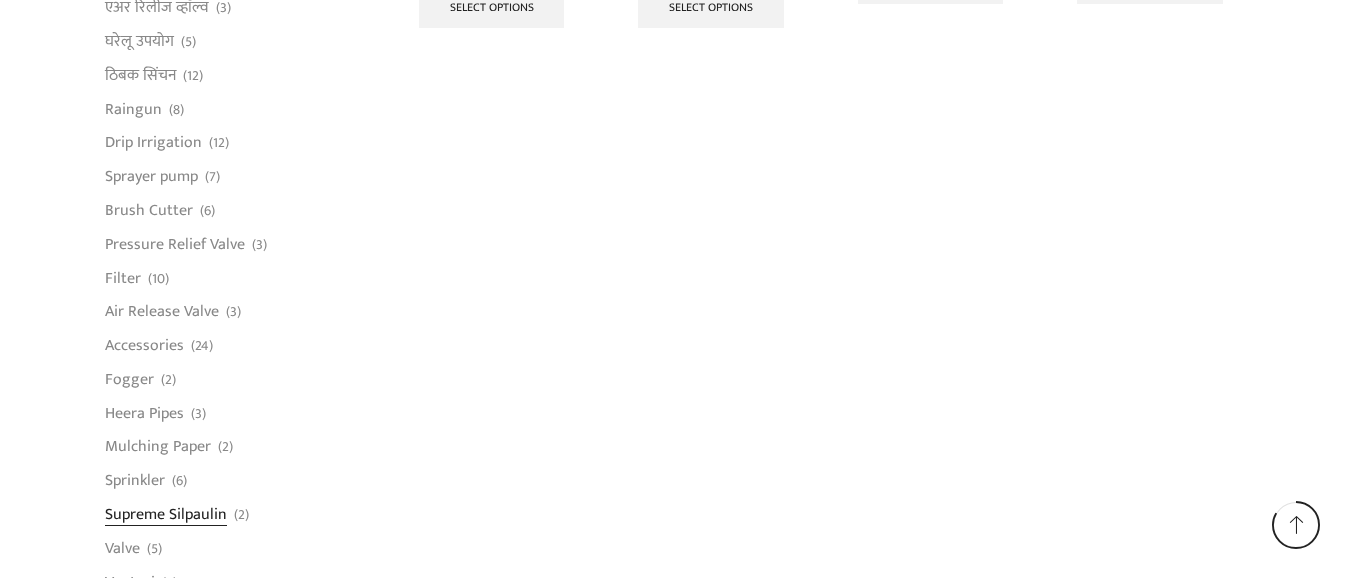 scroll, scrollTop: 1475, scrollLeft: 0, axis: vertical 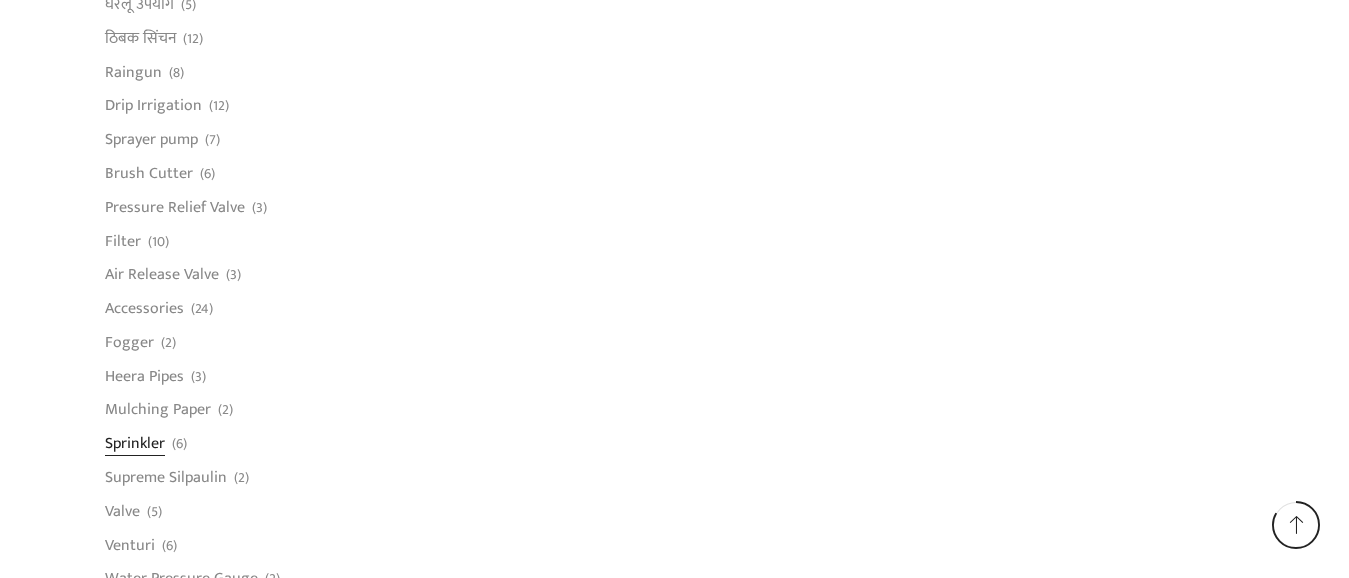 click on "Sprinkler" at bounding box center (135, 444) 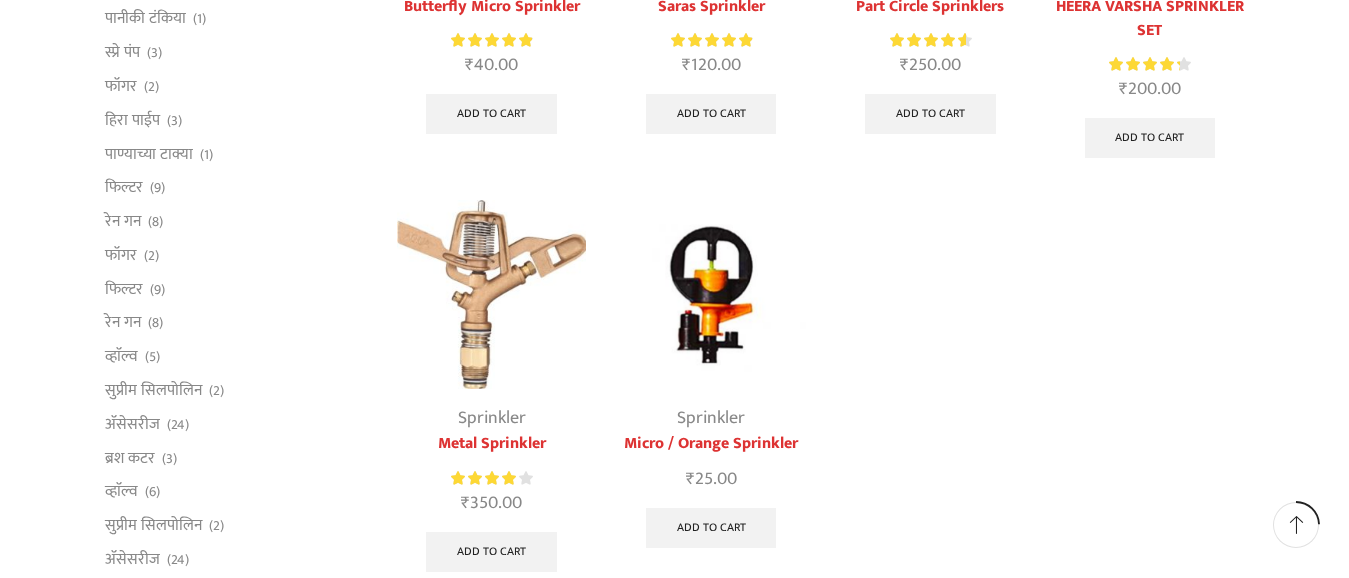 scroll, scrollTop: 500, scrollLeft: 0, axis: vertical 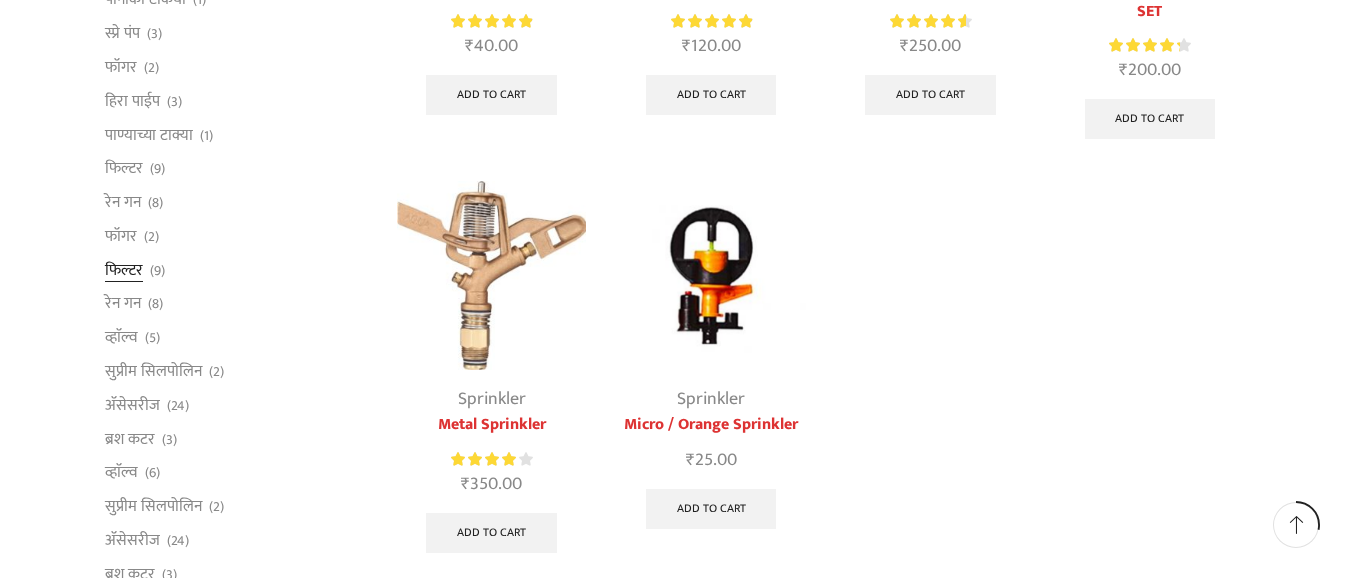 click on "फिल्टर" at bounding box center [124, 270] 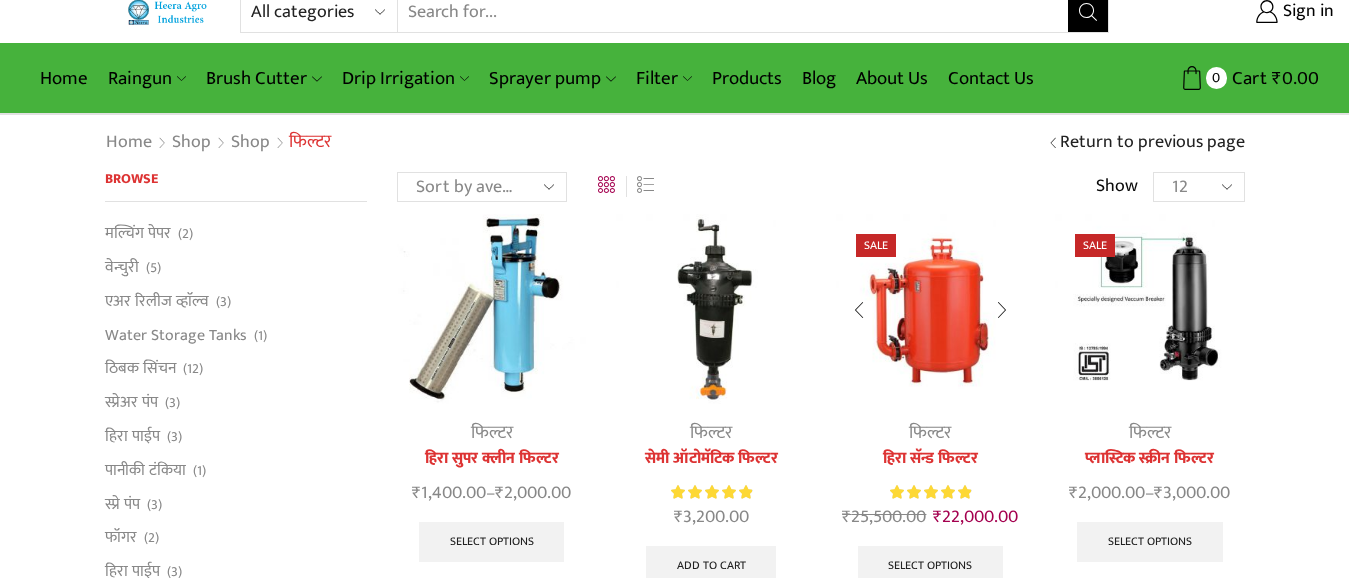 scroll, scrollTop: 0, scrollLeft: 0, axis: both 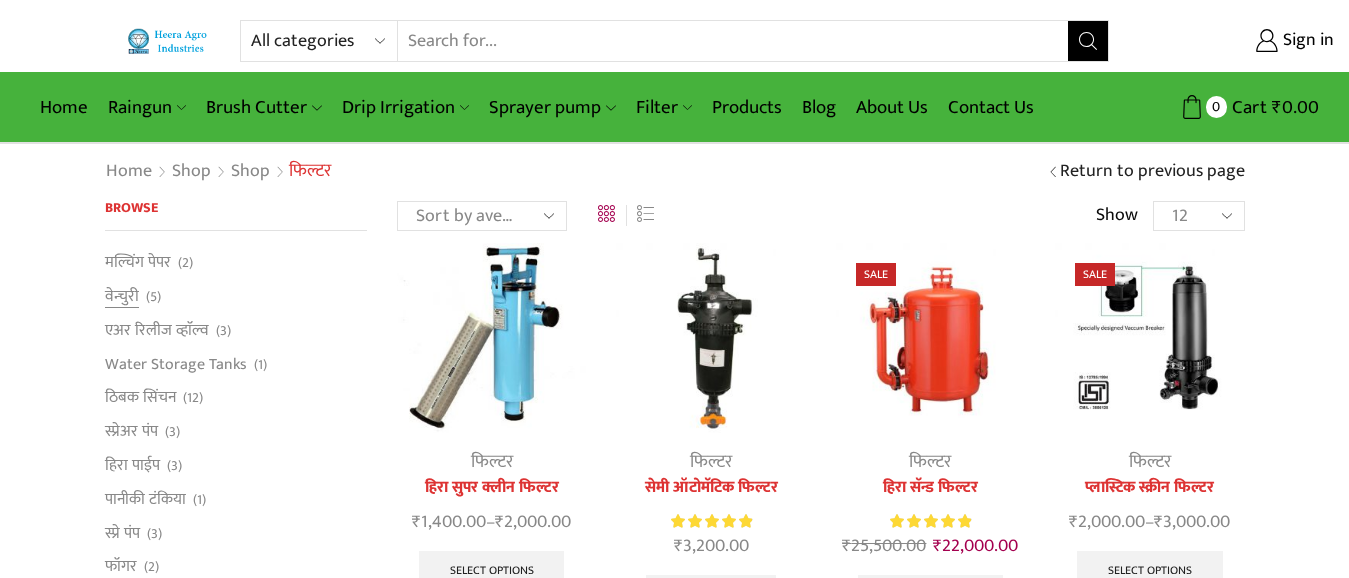 click on "(5)" at bounding box center [153, 297] 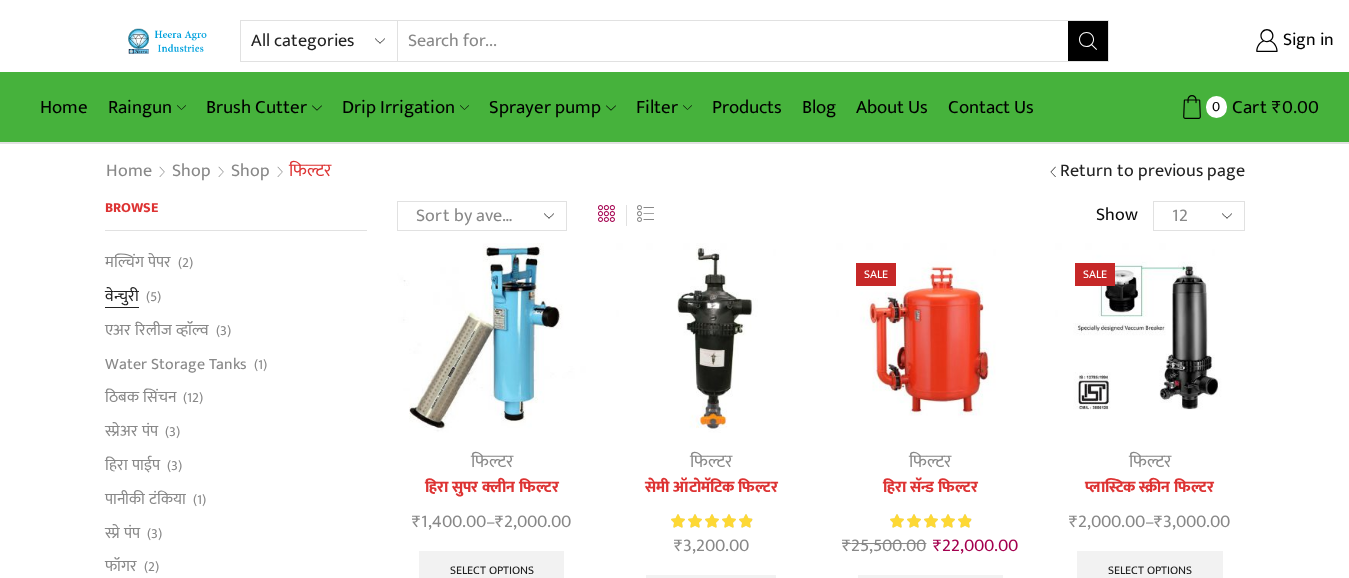 click on "वेन्चुरी" at bounding box center [122, 297] 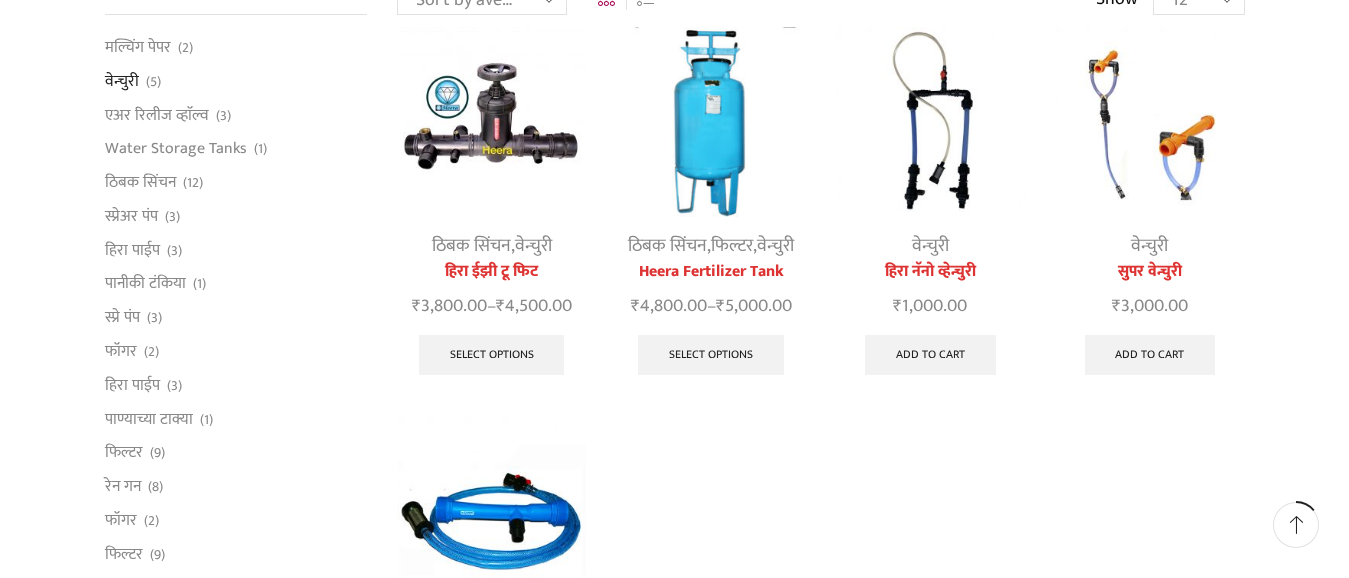 scroll, scrollTop: 200, scrollLeft: 0, axis: vertical 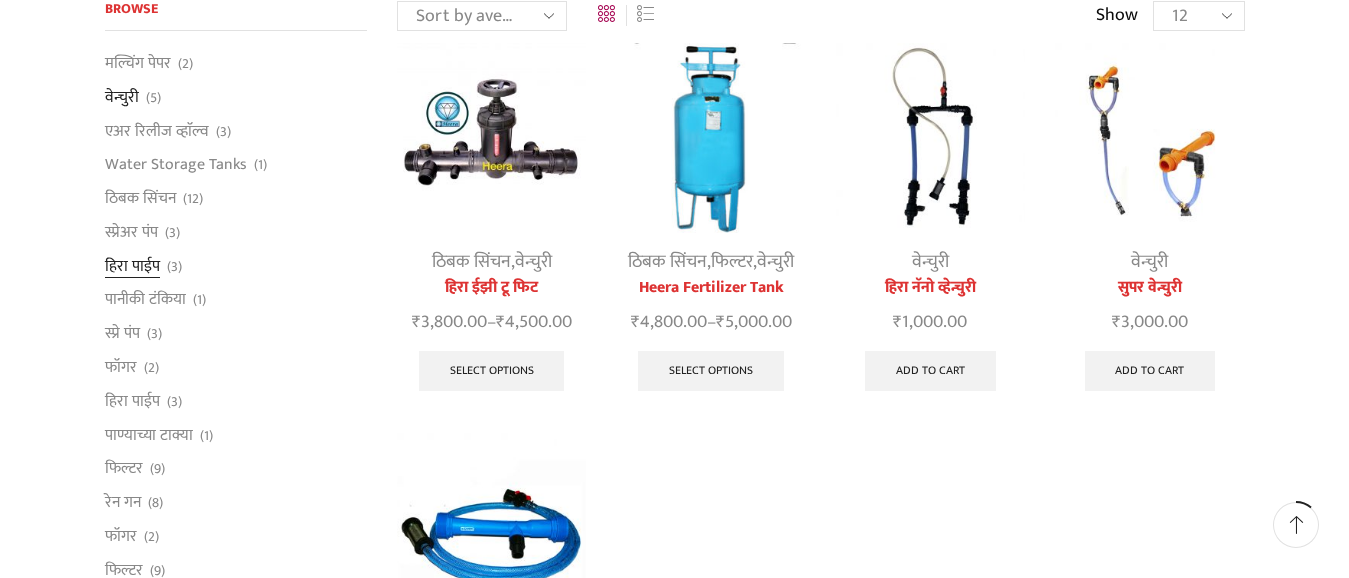 click on "हिरा पाईप" at bounding box center (132, 266) 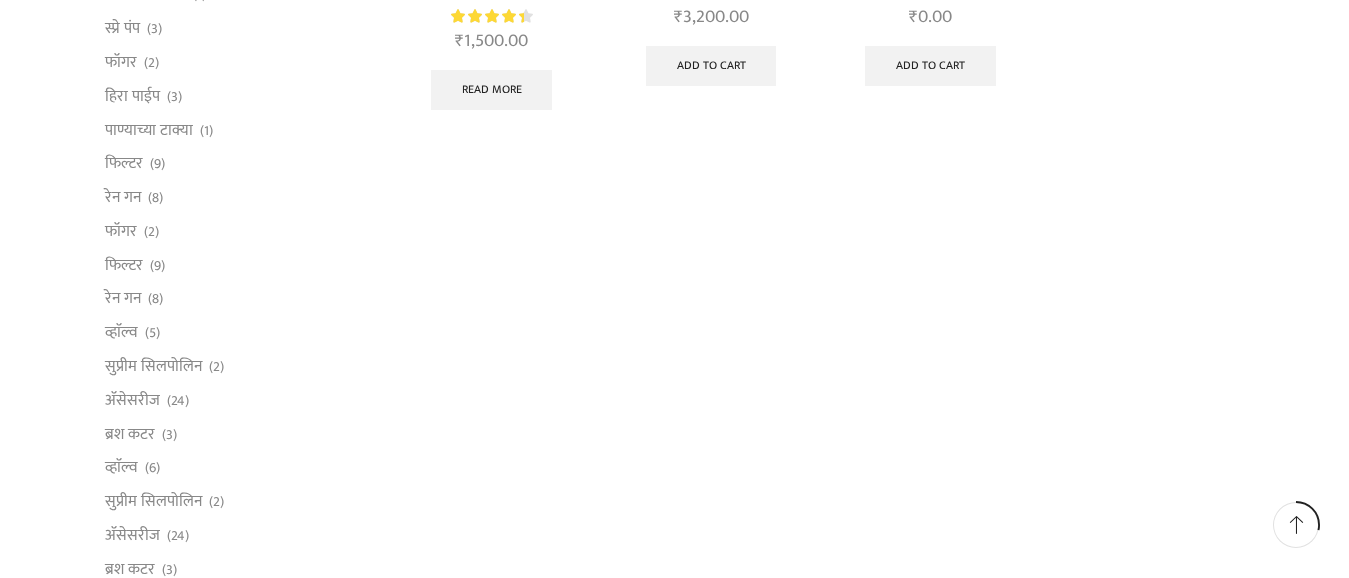 scroll, scrollTop: 500, scrollLeft: 0, axis: vertical 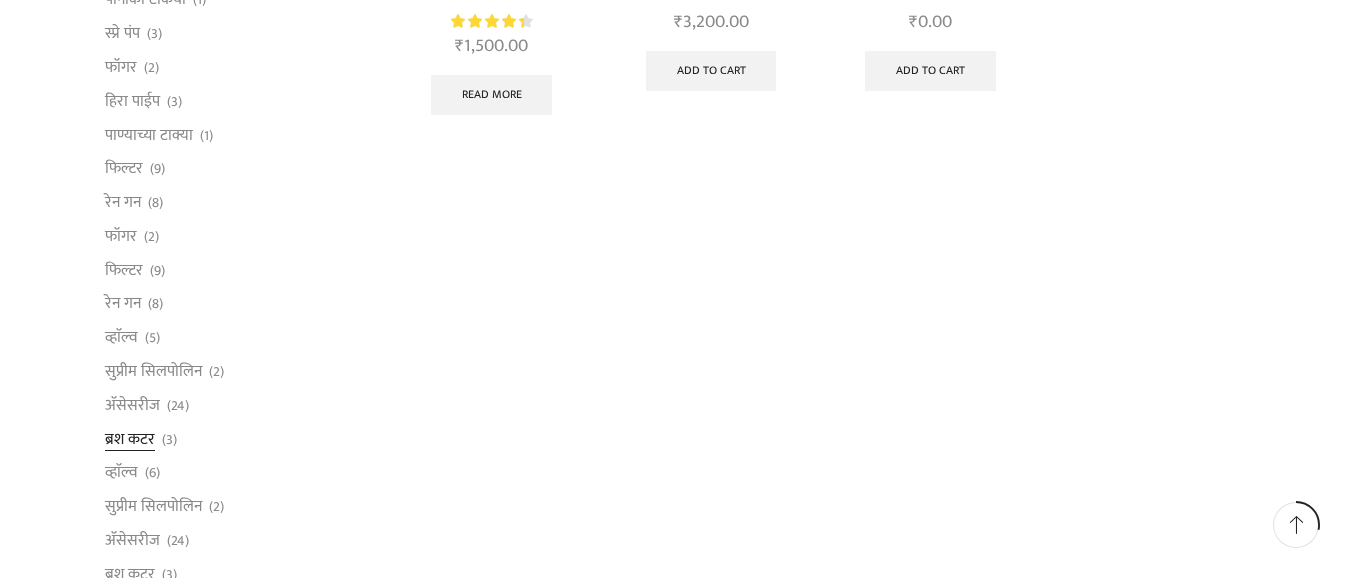 click on "ब्रश कटर" at bounding box center (130, 439) 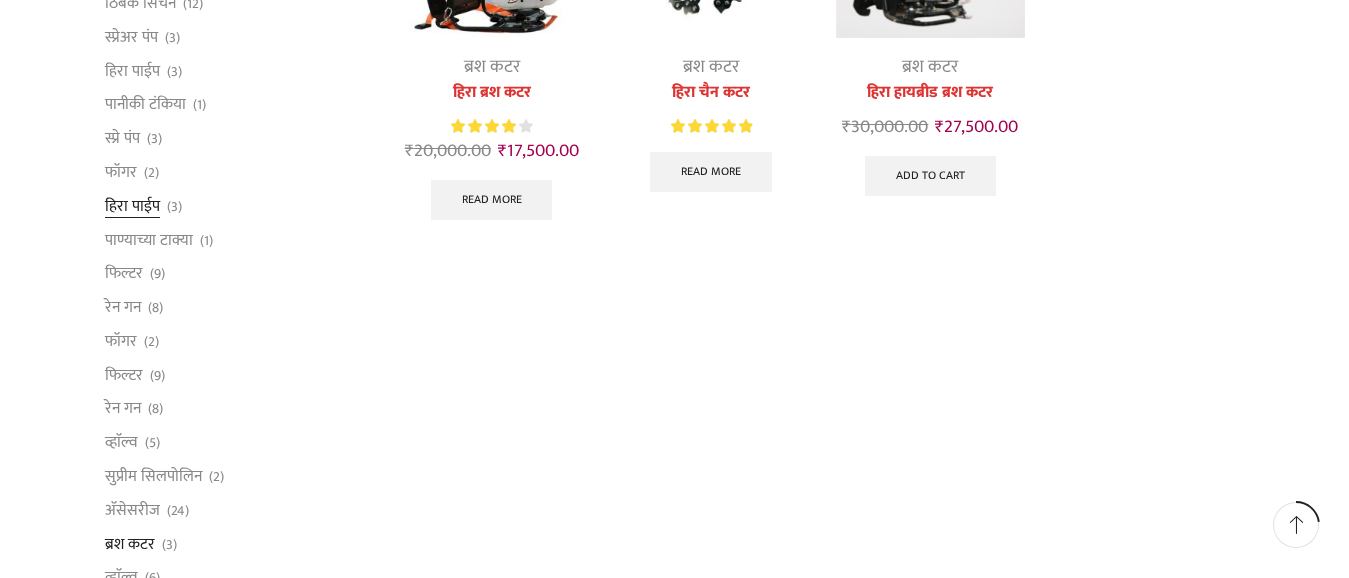scroll, scrollTop: 400, scrollLeft: 0, axis: vertical 